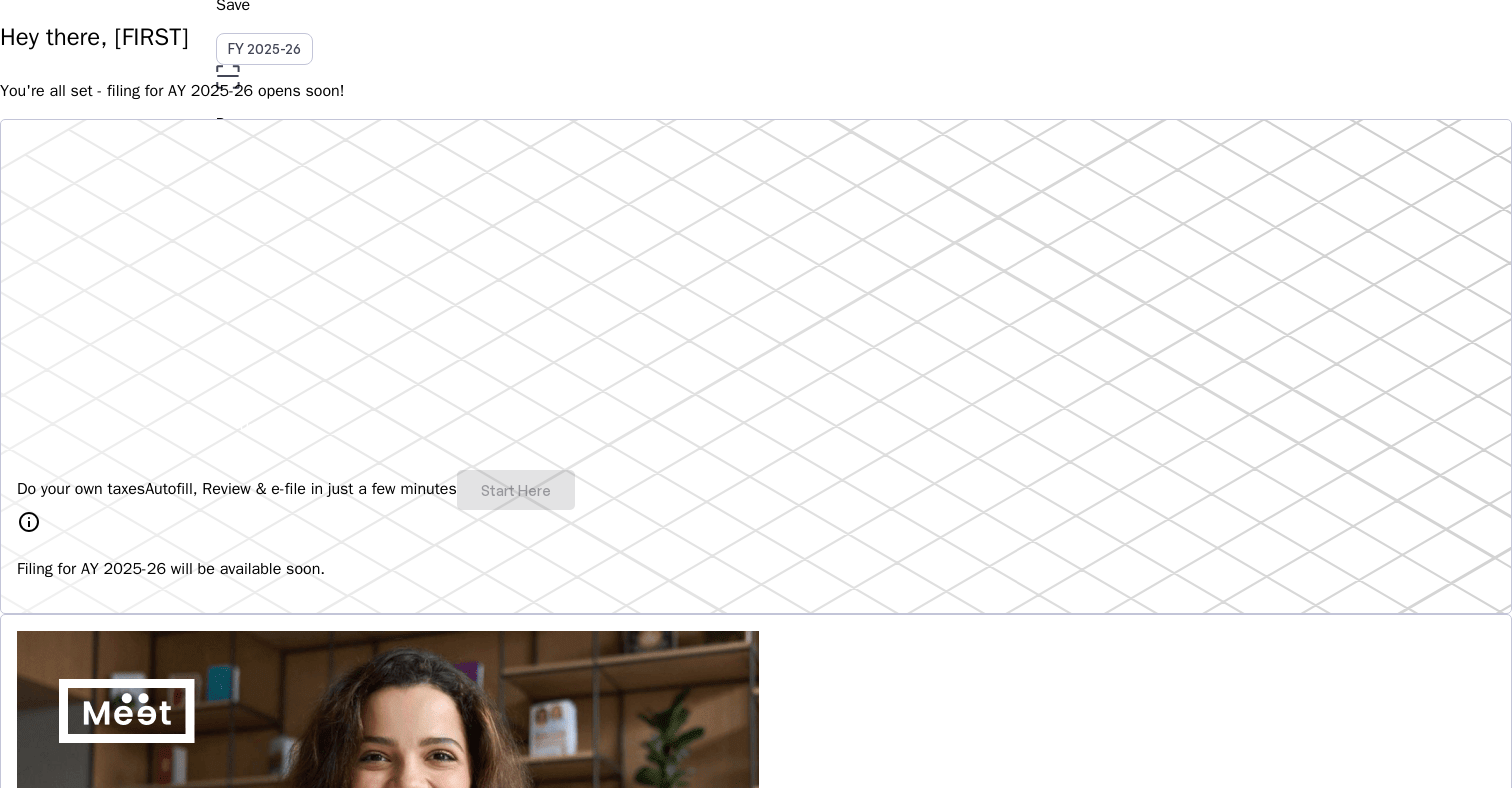 scroll, scrollTop: 0, scrollLeft: 0, axis: both 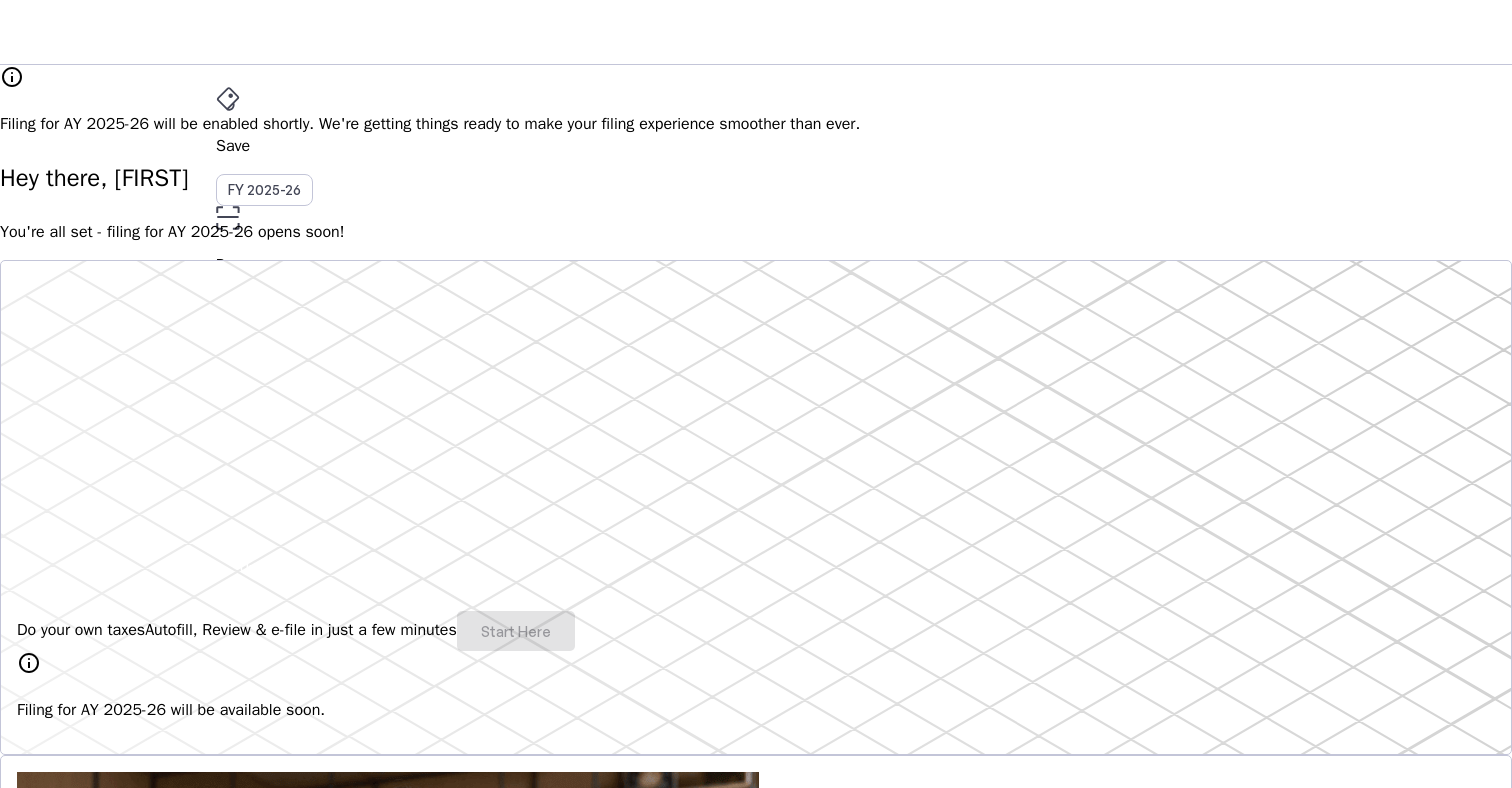 click on "Filing for AY 2025-26 will be enabled shortly. We're getting things ready to make your filing experience smoother than ever." at bounding box center [756, 124] 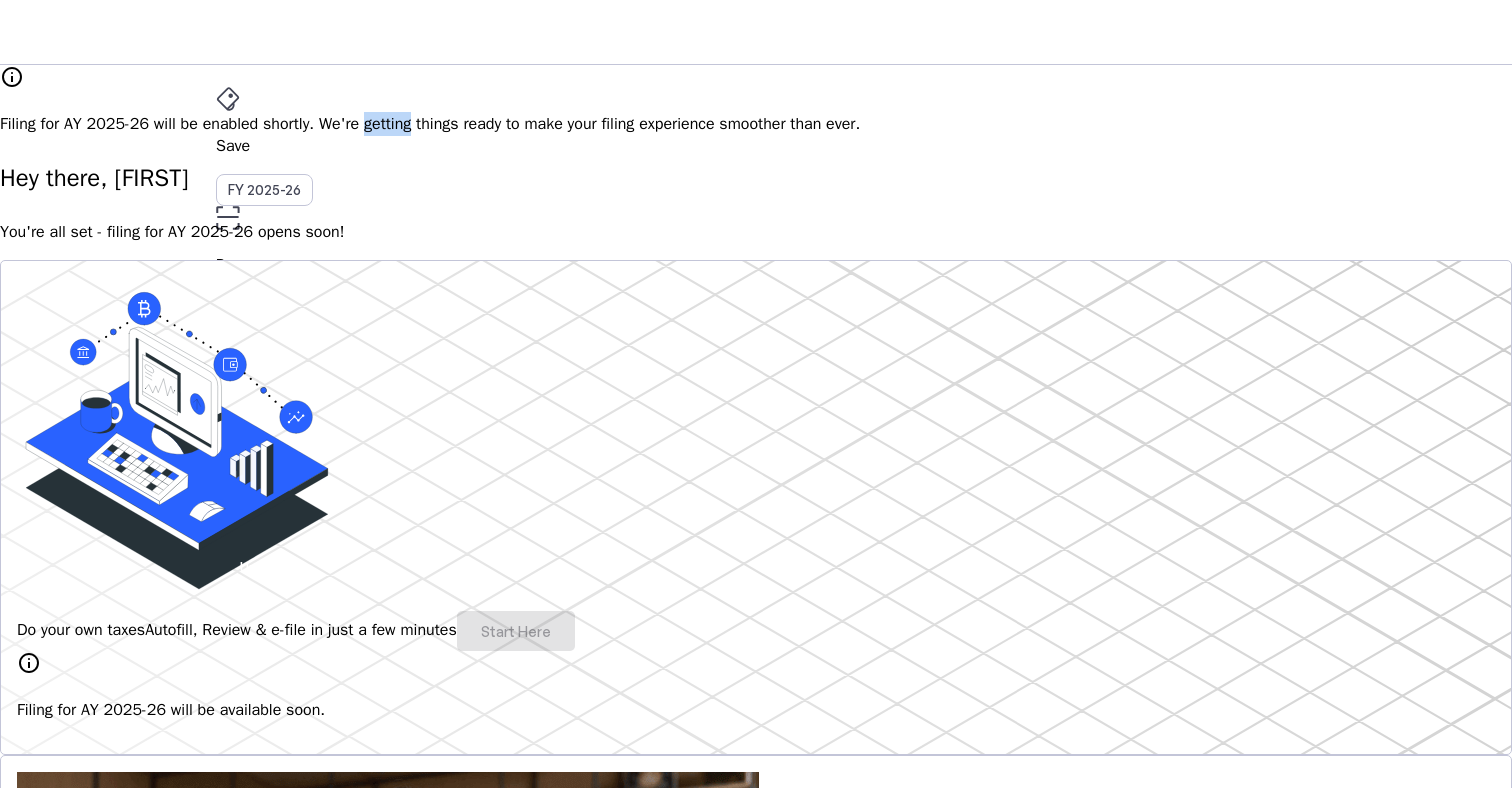 click on "Filing for AY 2025-26 will be enabled shortly. We're getting things ready to make your filing experience smoother than ever." at bounding box center [756, 124] 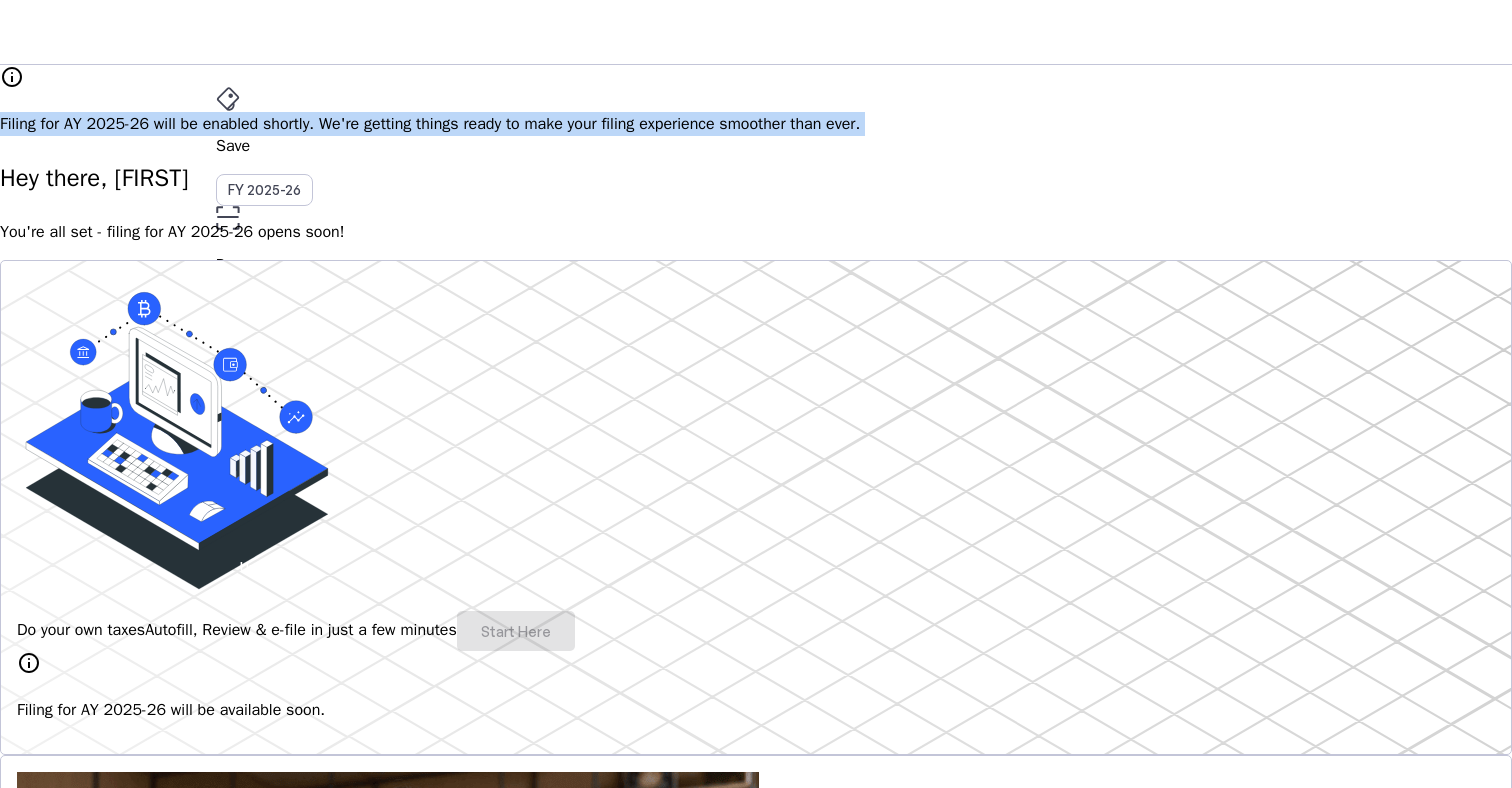 click on "Filing for AY 2025-26 will be enabled shortly. We're getting things ready to make your filing experience smoother than ever." at bounding box center [756, 124] 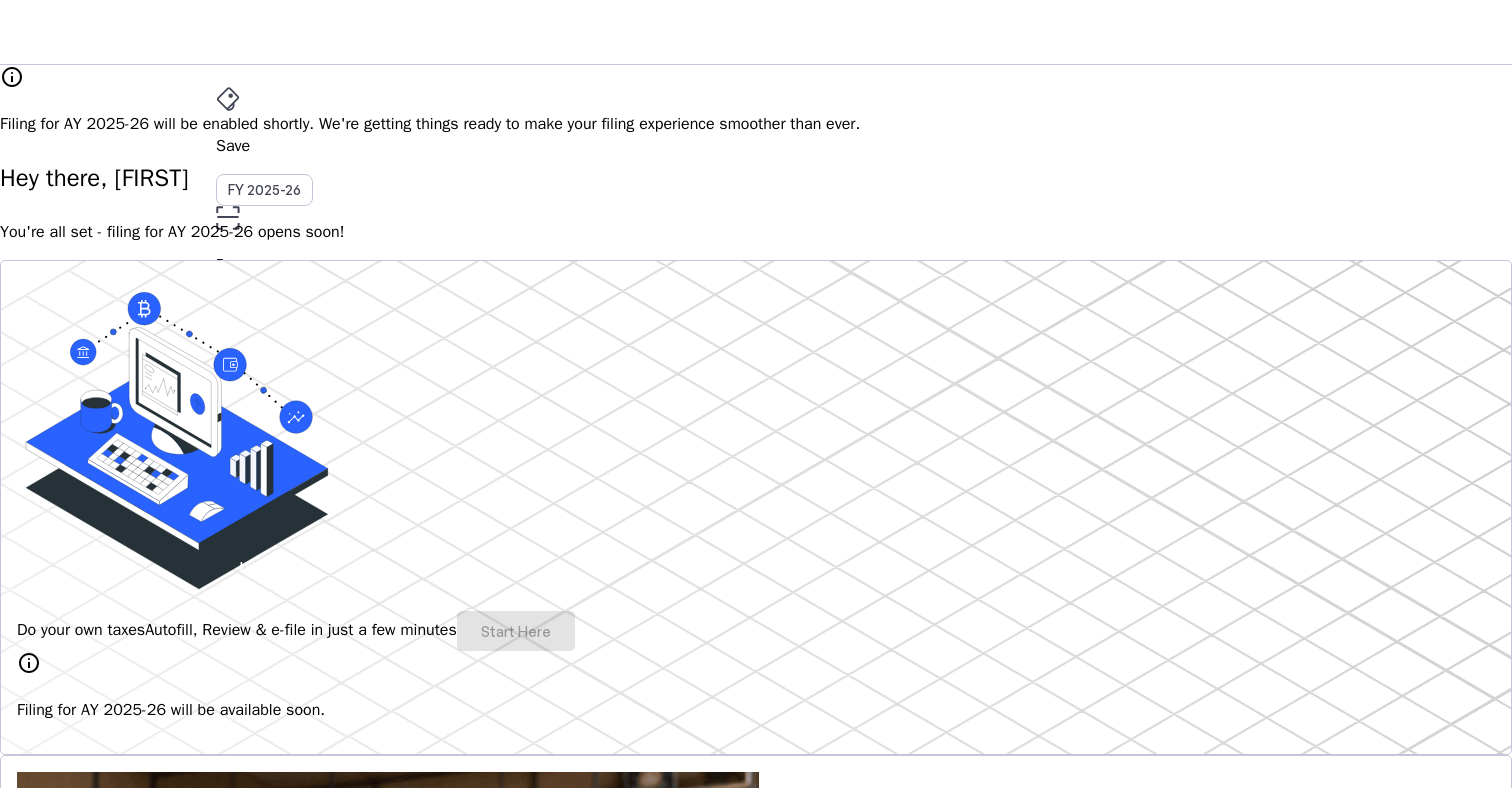 click on "Upgrade" at bounding box center (268, 567) 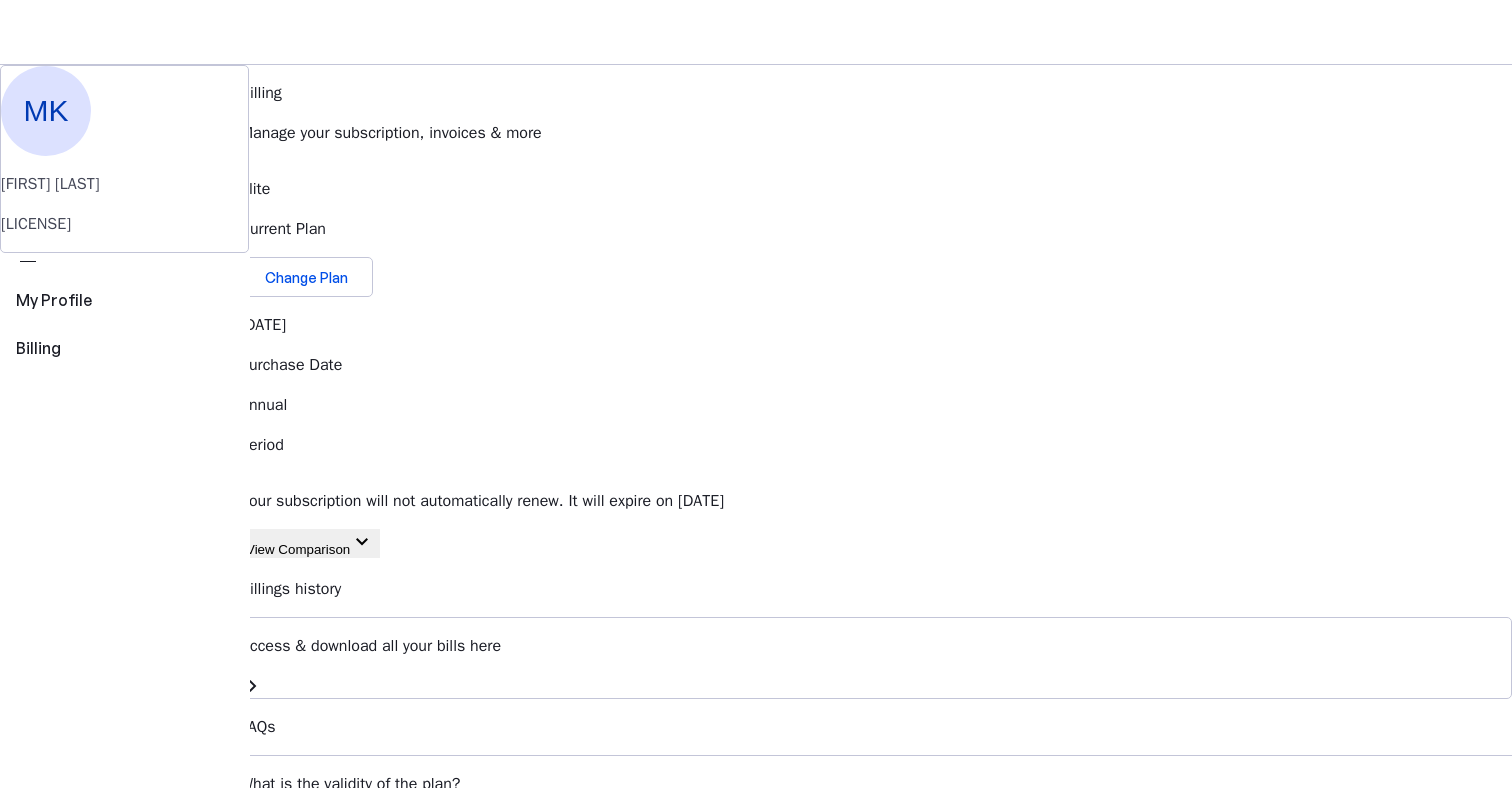 click on "[DATE]" at bounding box center [876, 325] 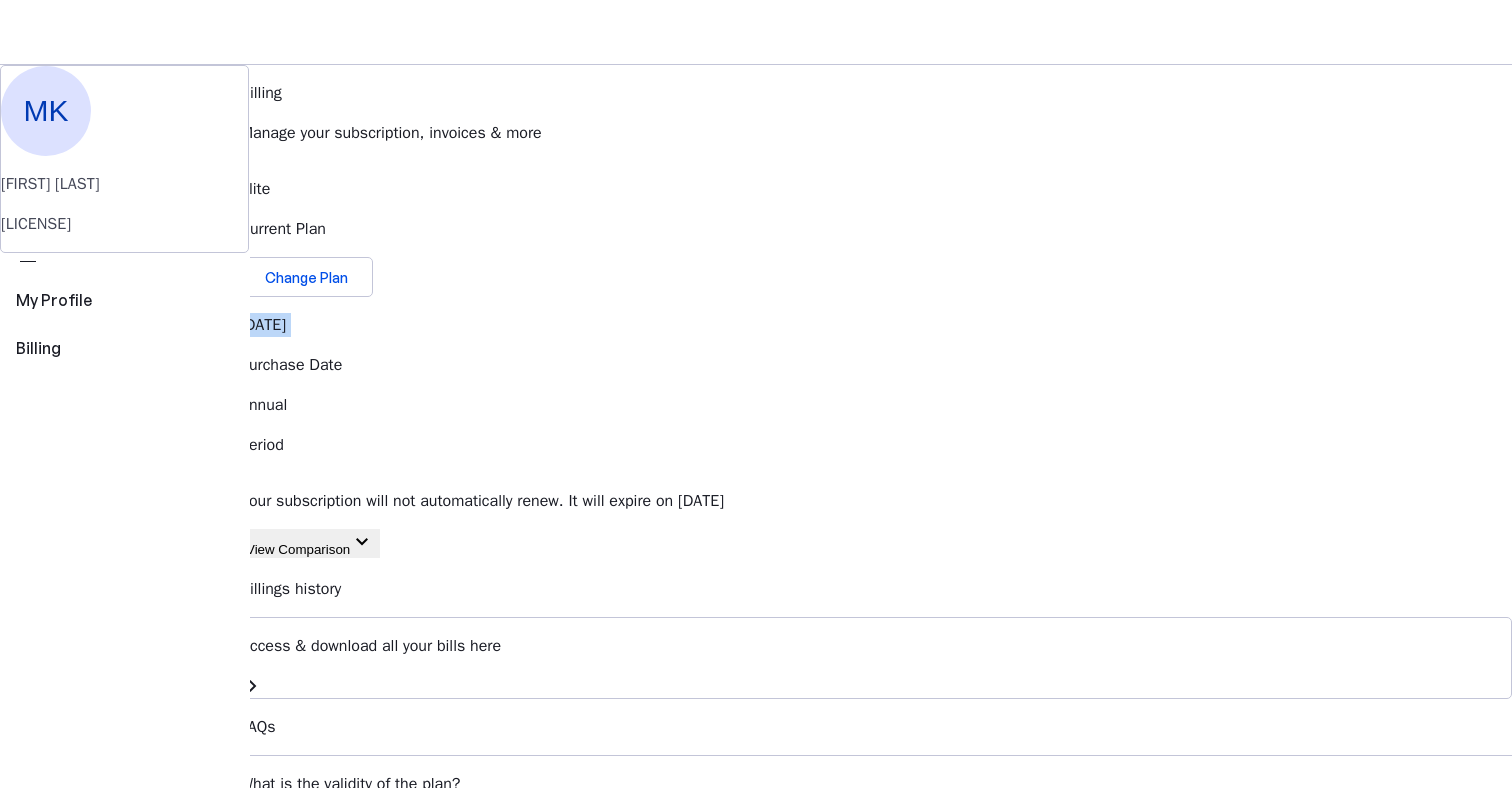 click on "View Comparison" at bounding box center [298, 549] 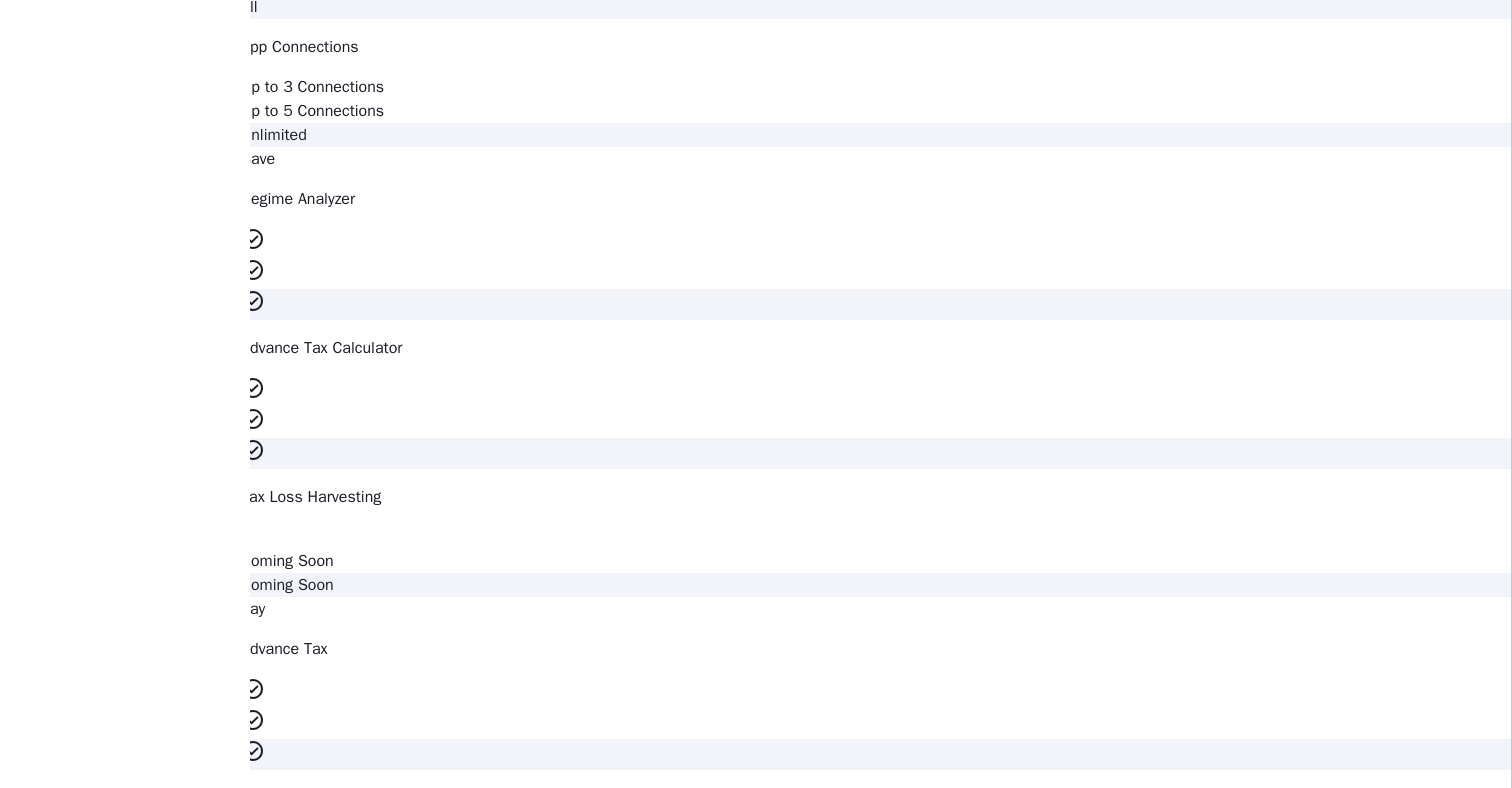 scroll, scrollTop: 0, scrollLeft: 0, axis: both 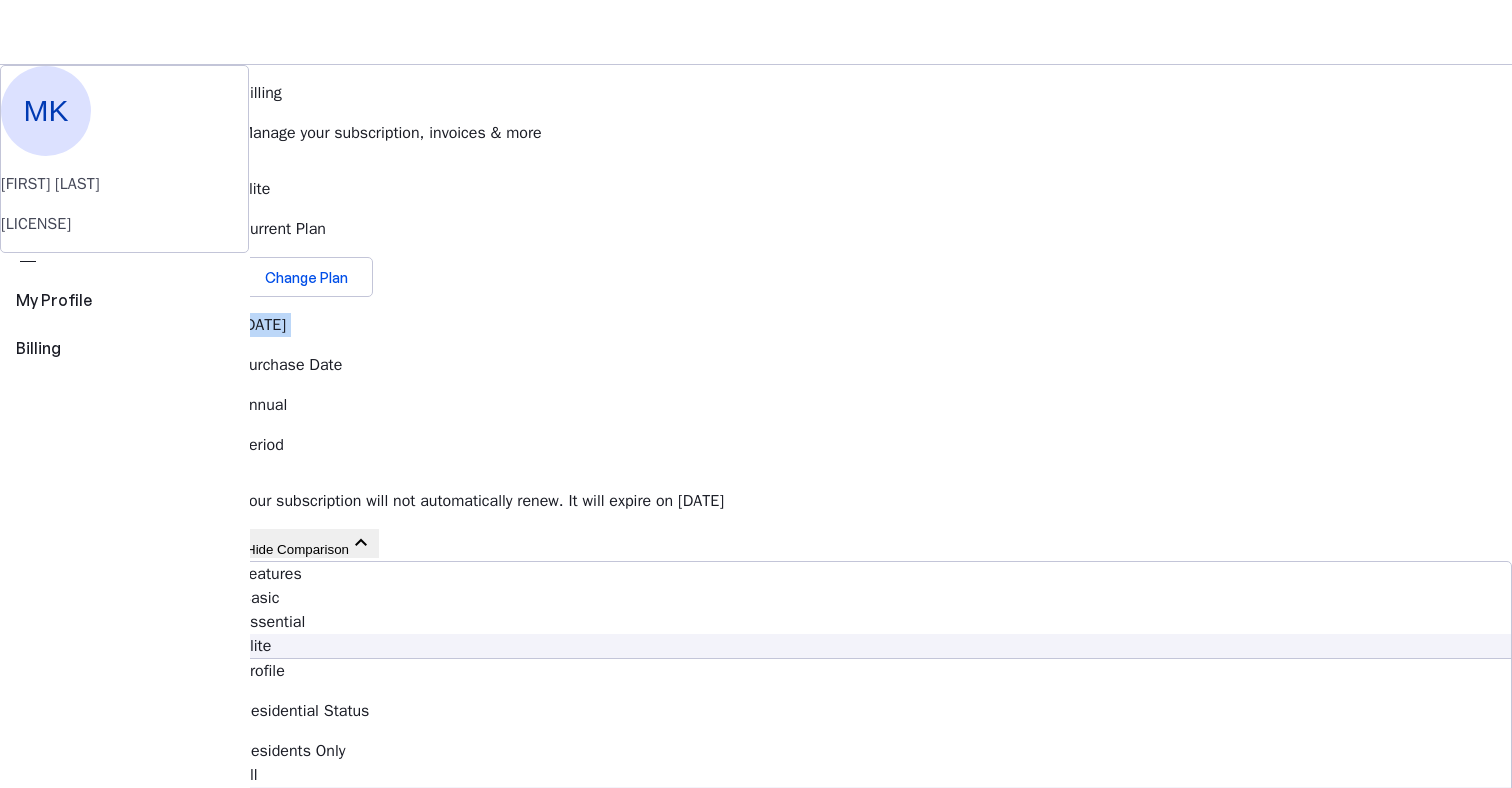 click on "Save" at bounding box center [756, 146] 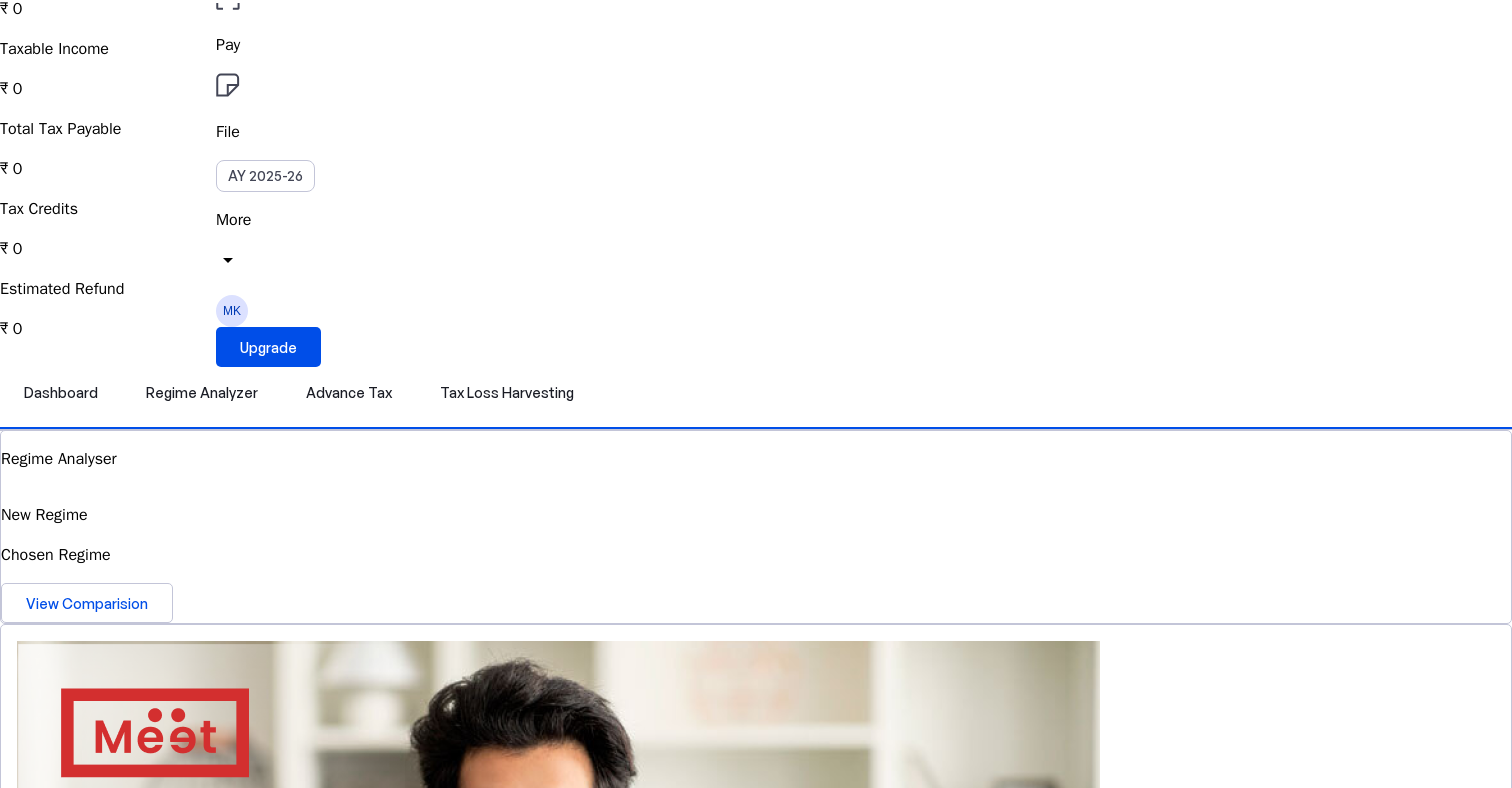 scroll, scrollTop: 0, scrollLeft: 0, axis: both 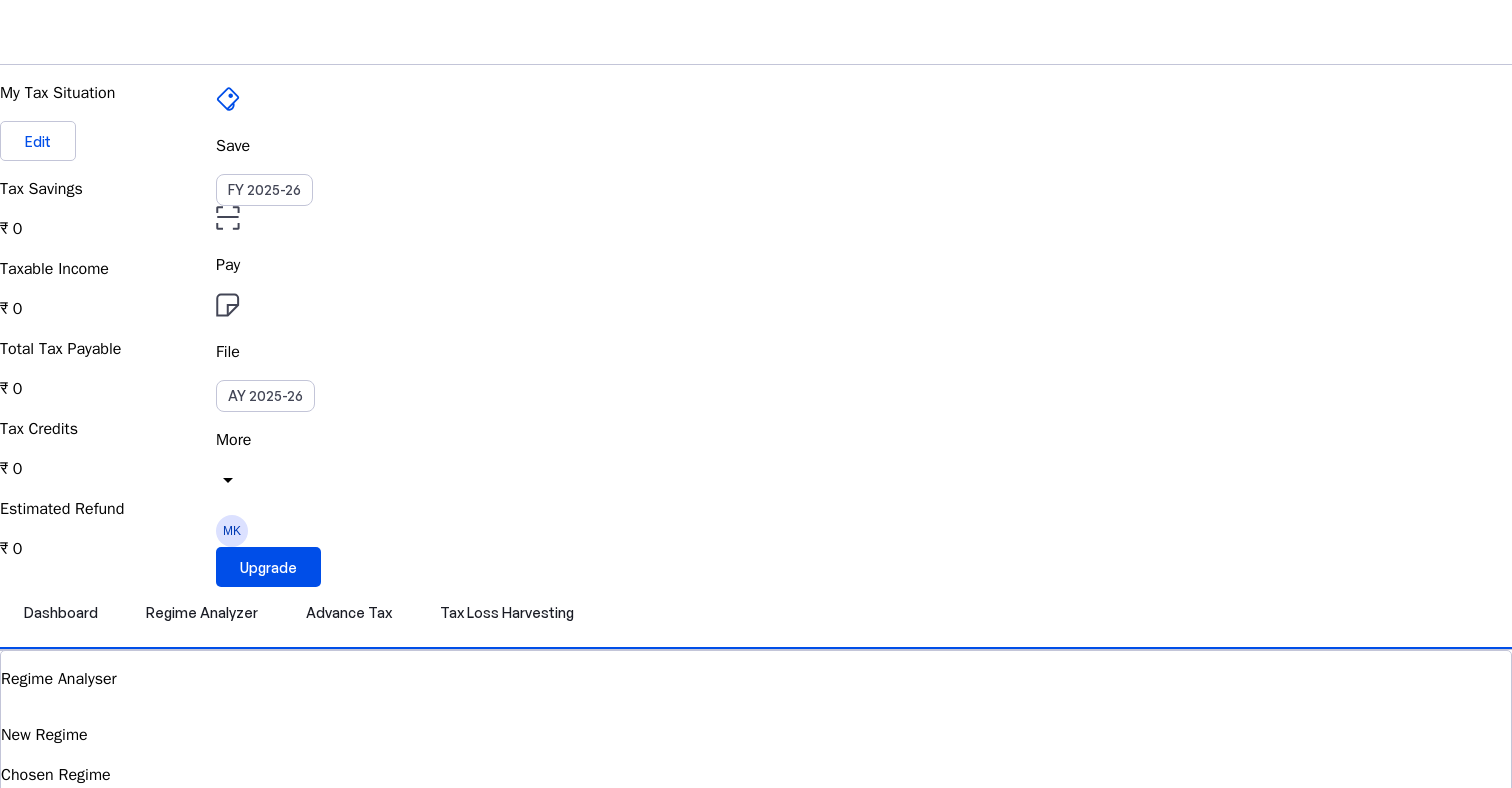 click on "File AY 2025-26" at bounding box center (756, 146) 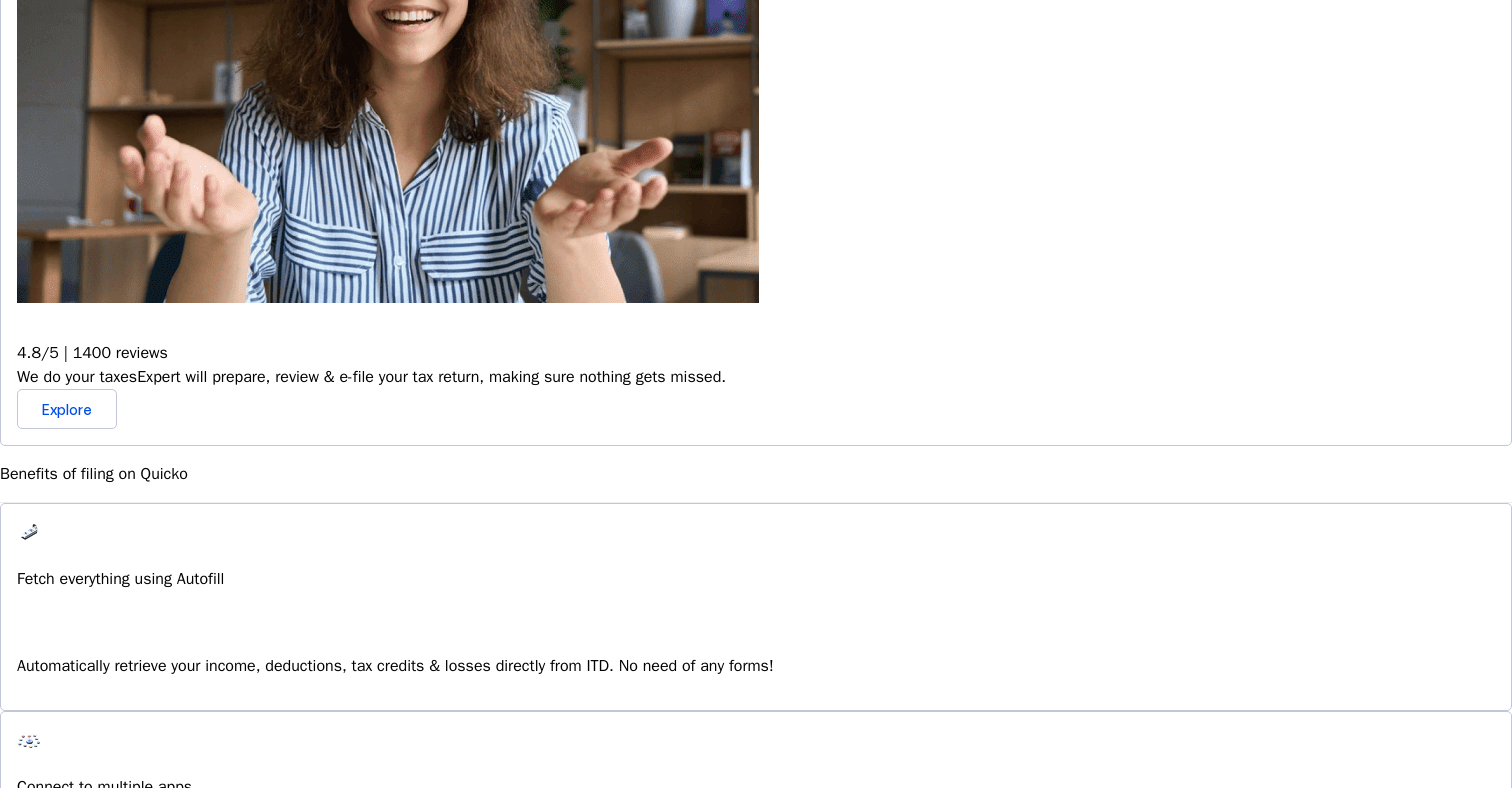scroll, scrollTop: 946, scrollLeft: 0, axis: vertical 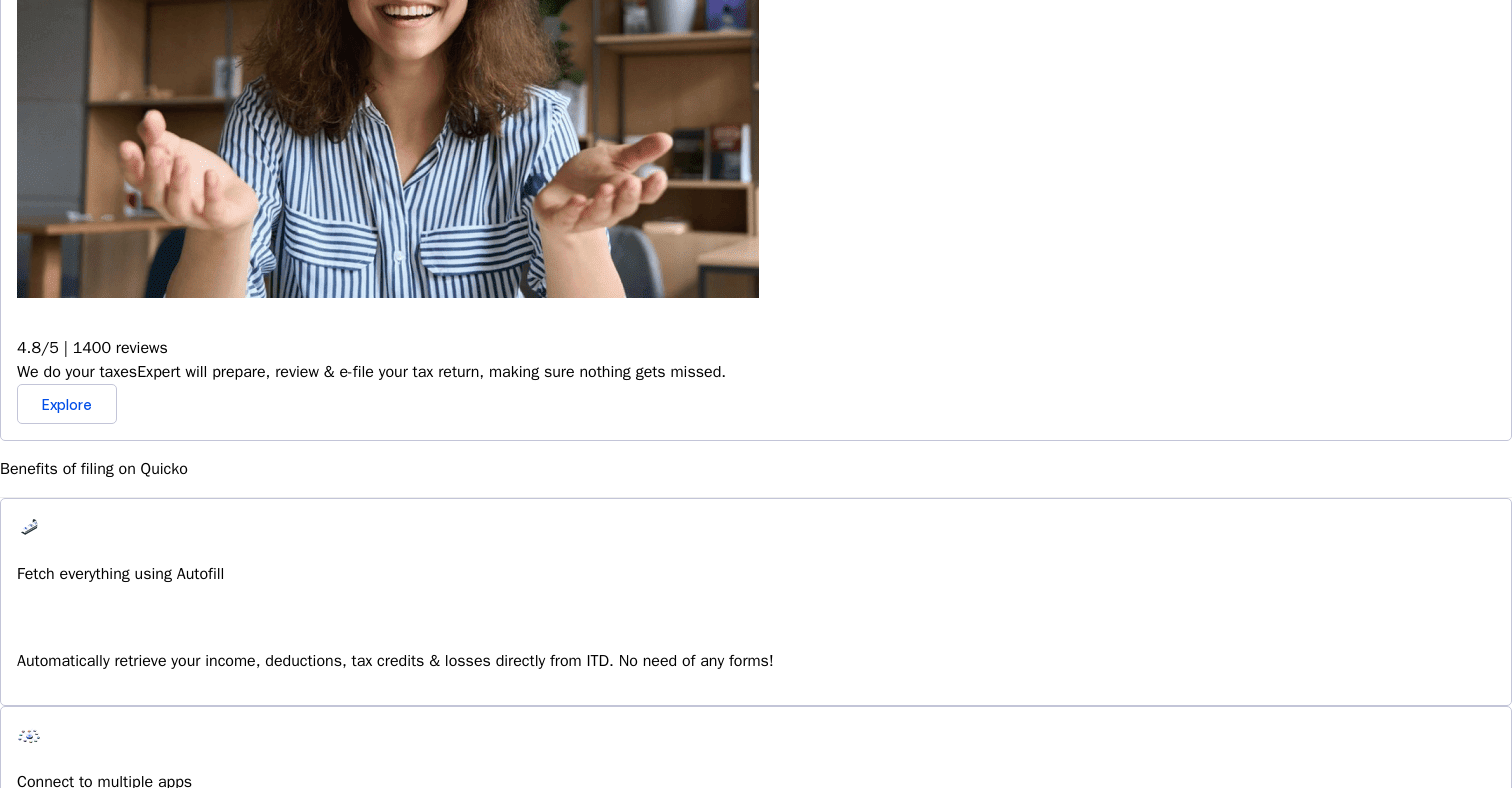 click at bounding box center (29, 527) 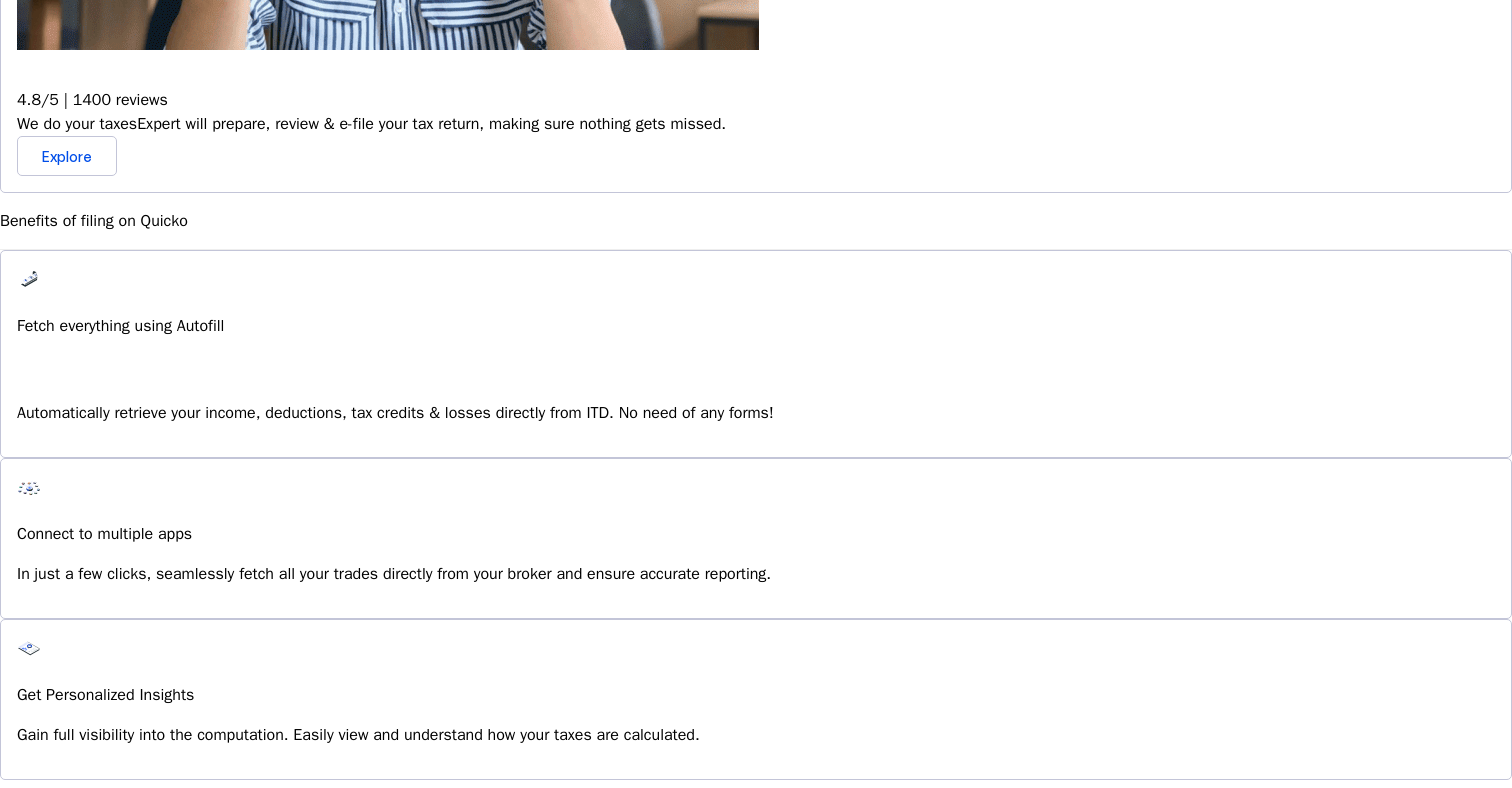 scroll, scrollTop: 1205, scrollLeft: 0, axis: vertical 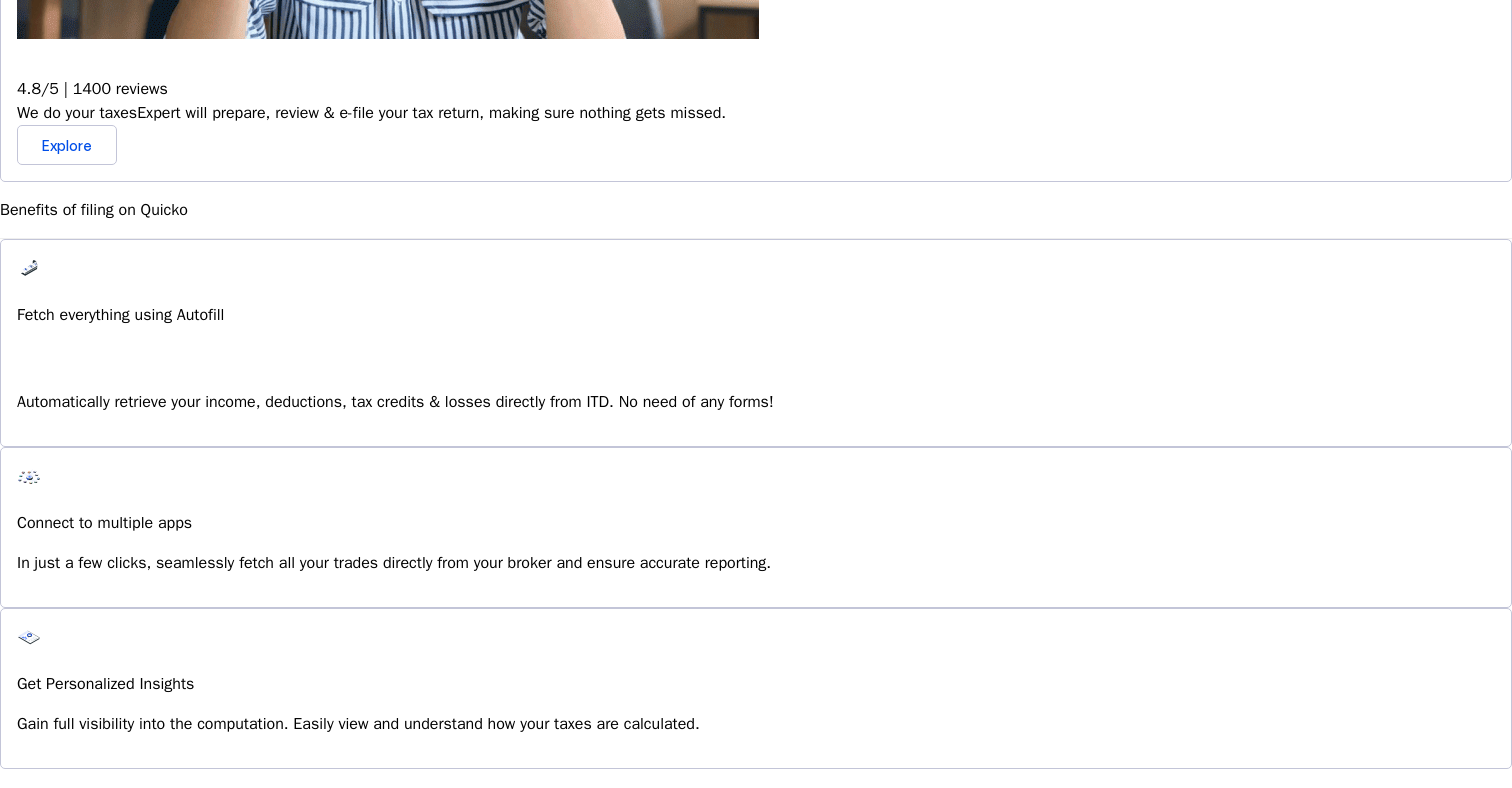 click on "Learn More" at bounding box center [756, 957] 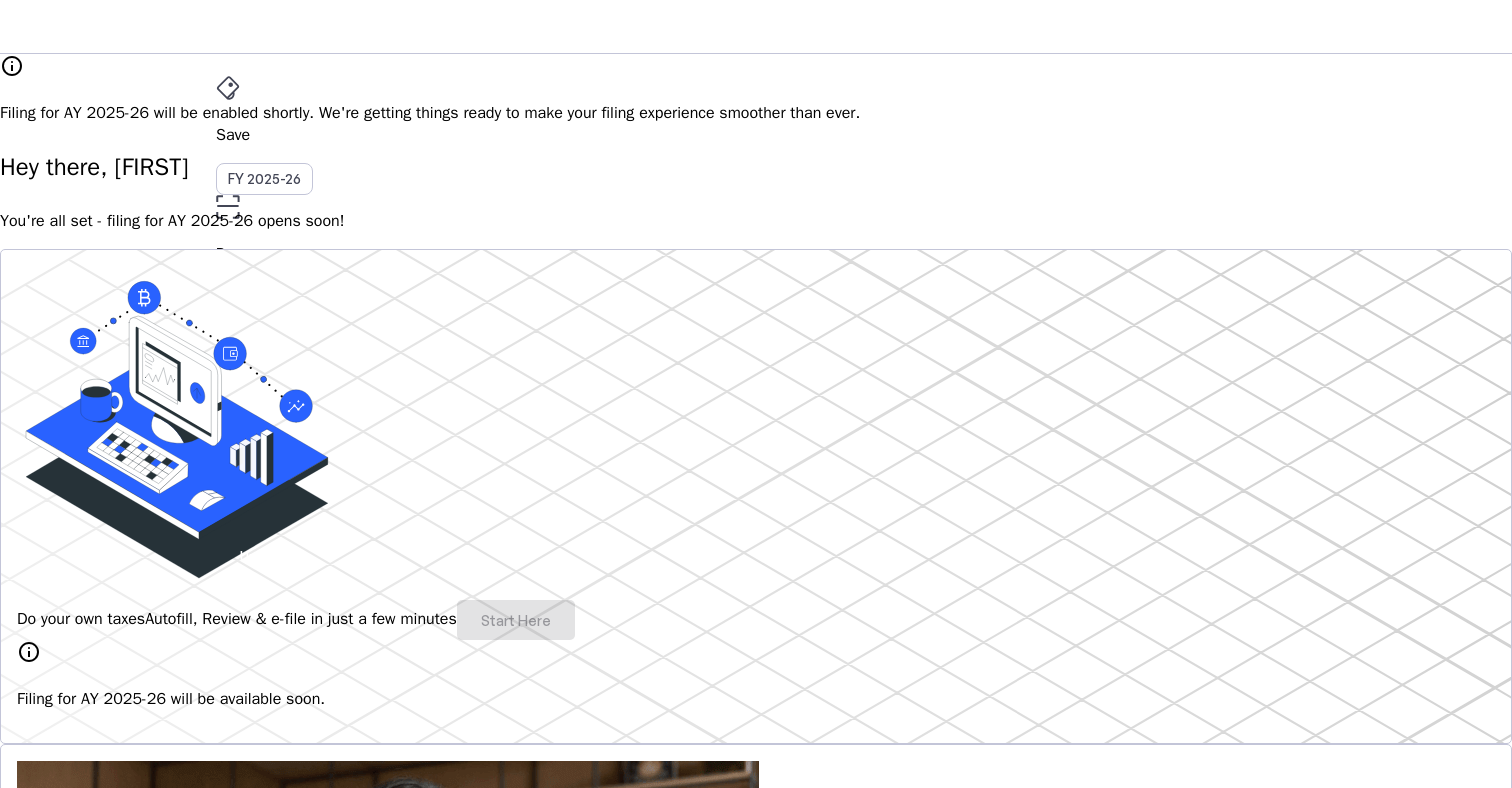 scroll, scrollTop: 0, scrollLeft: 0, axis: both 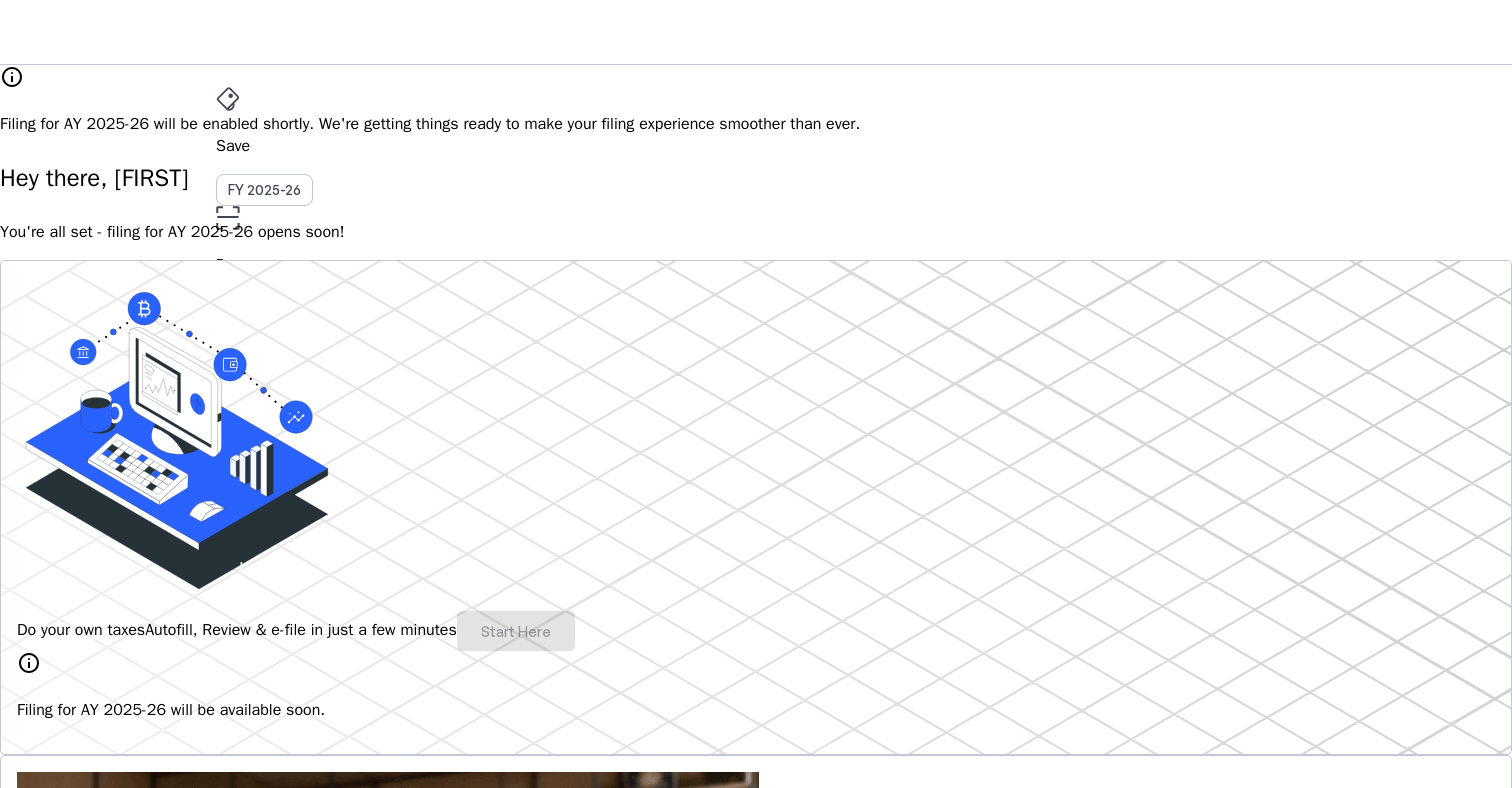 click on "arrow_drop_down" at bounding box center [228, 480] 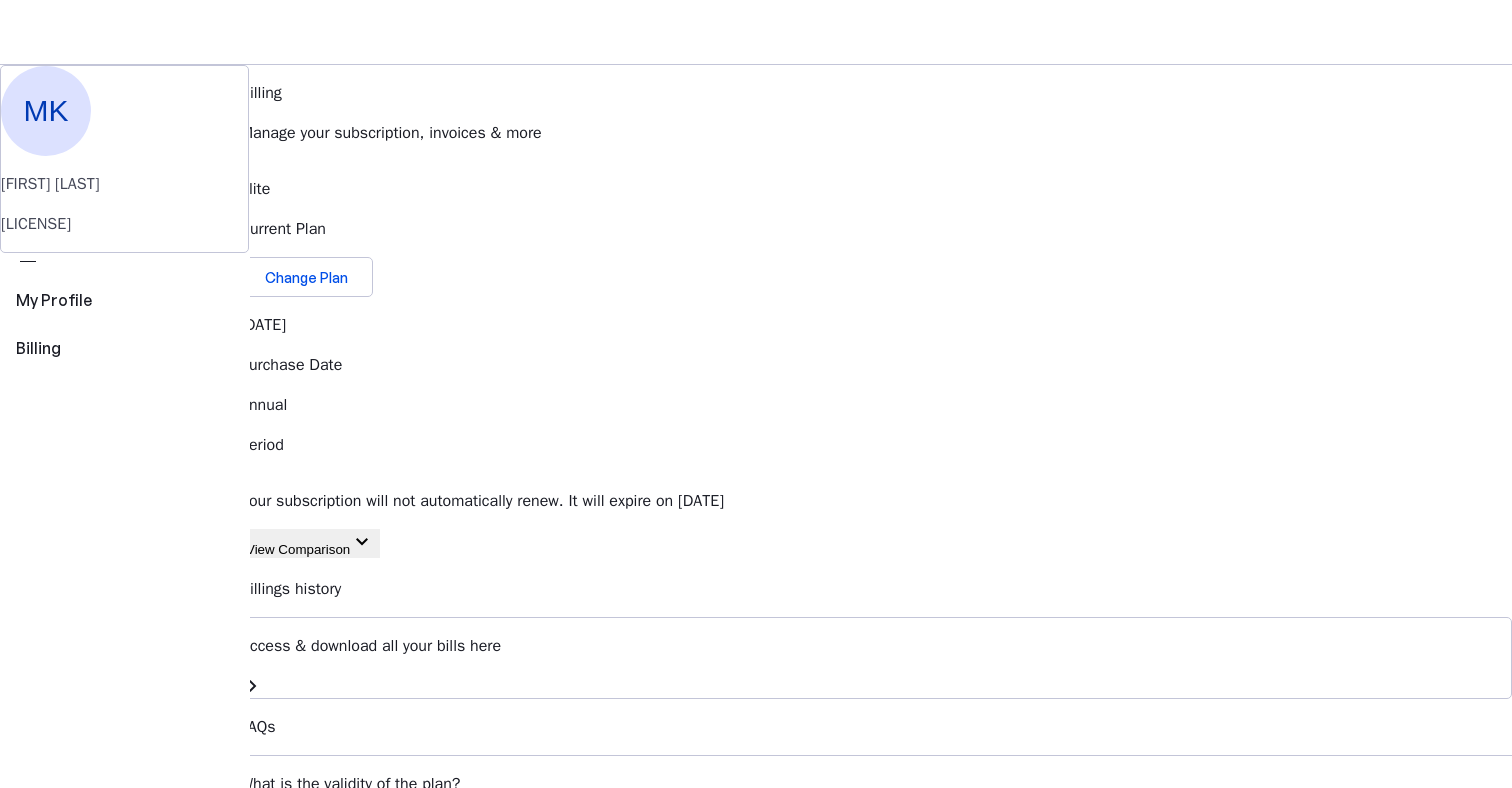 scroll, scrollTop: 299, scrollLeft: 0, axis: vertical 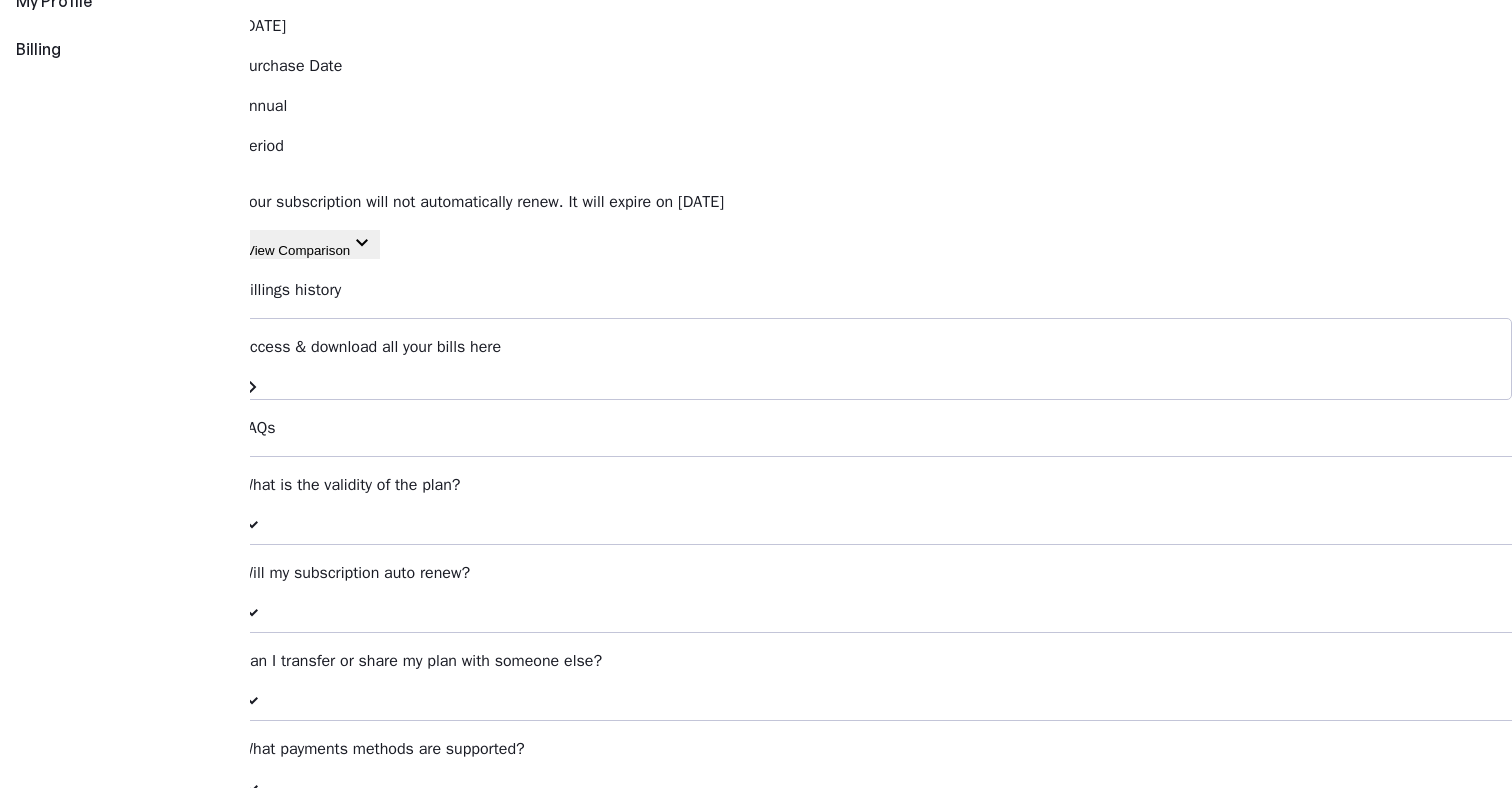 click on "Access & download all your bills here chevron_right" at bounding box center [876, 359] 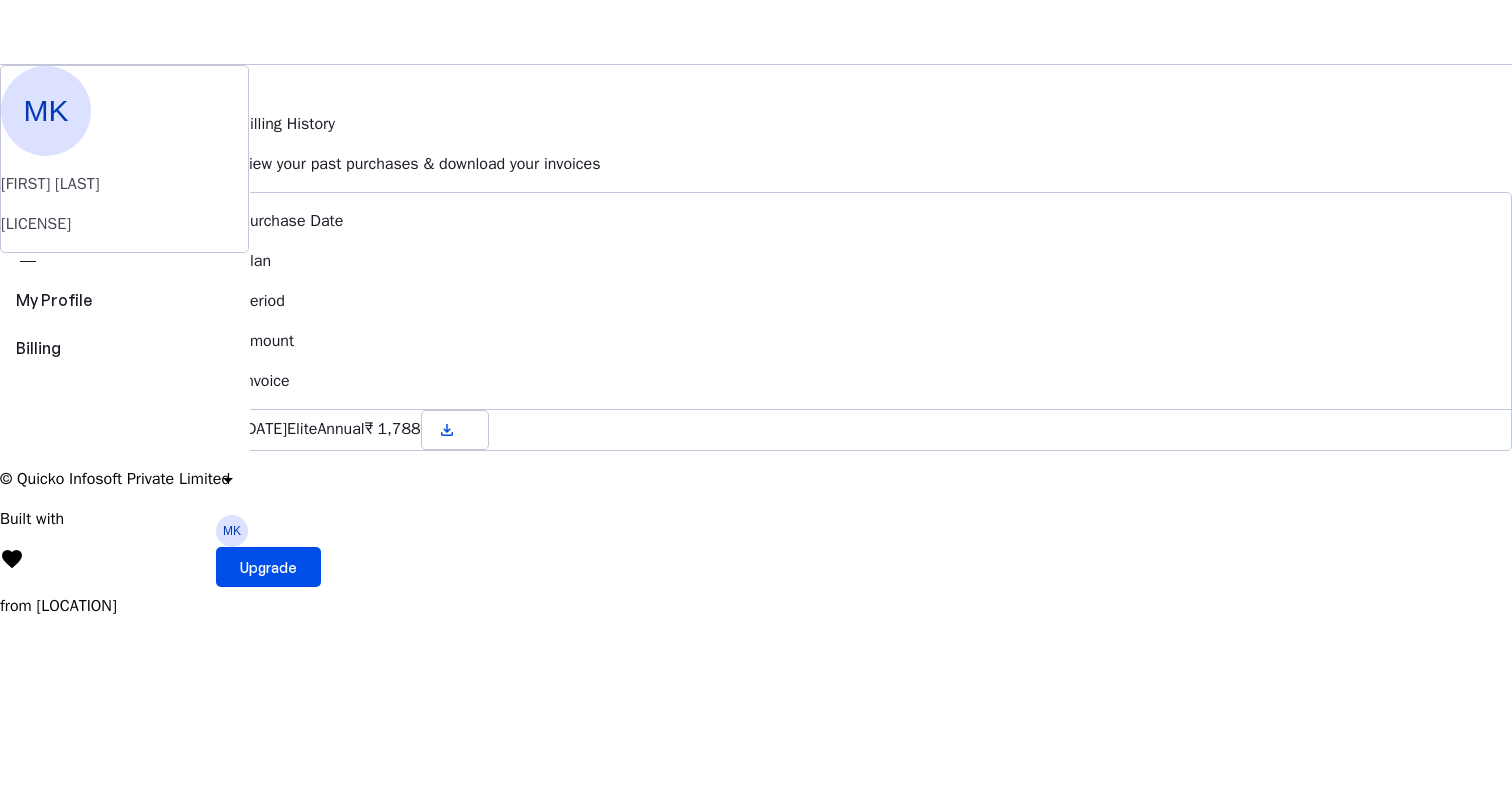 click on "Elite" at bounding box center (302, 429) 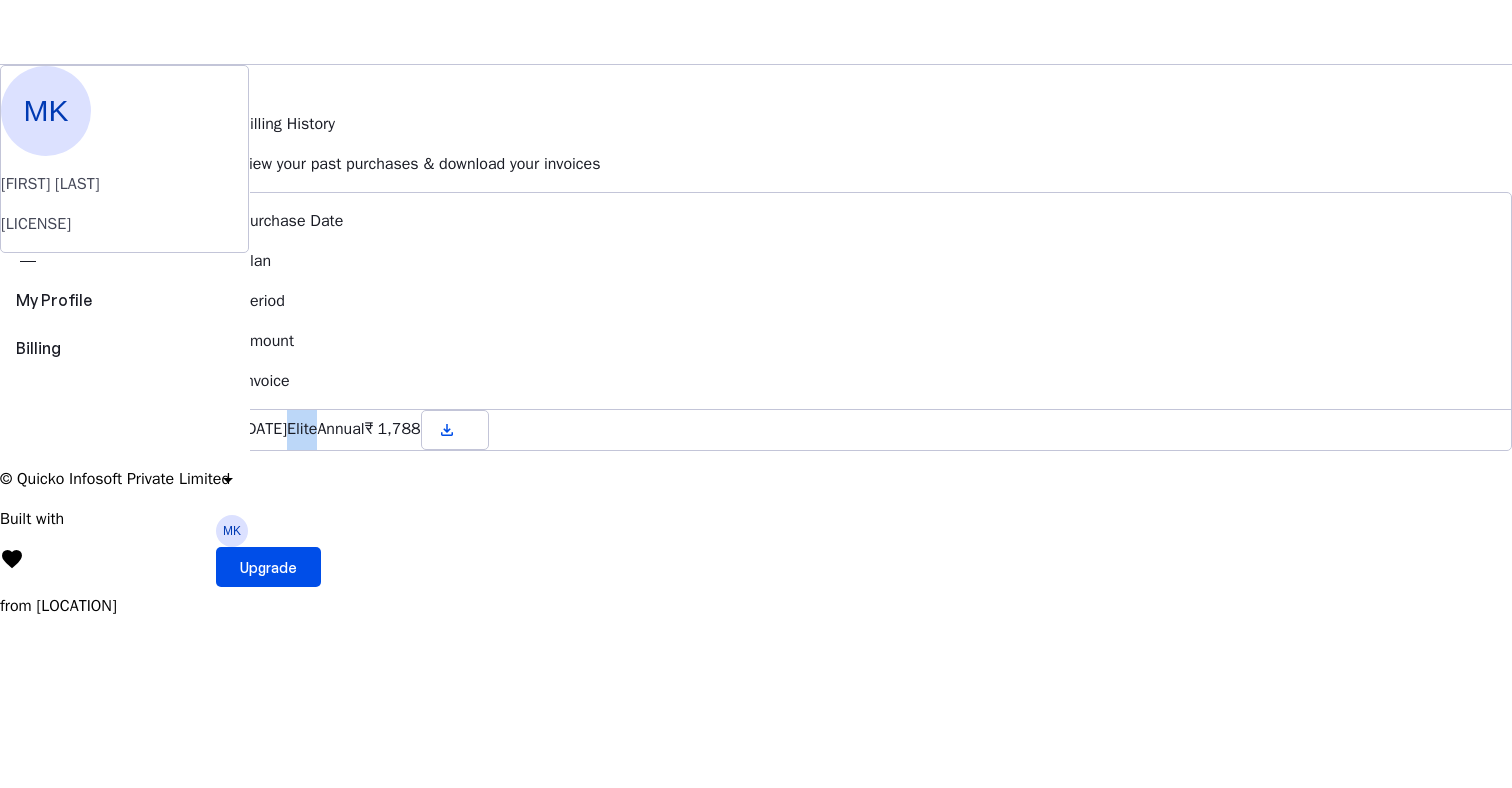 click on "₹ 1,788" at bounding box center (393, 429) 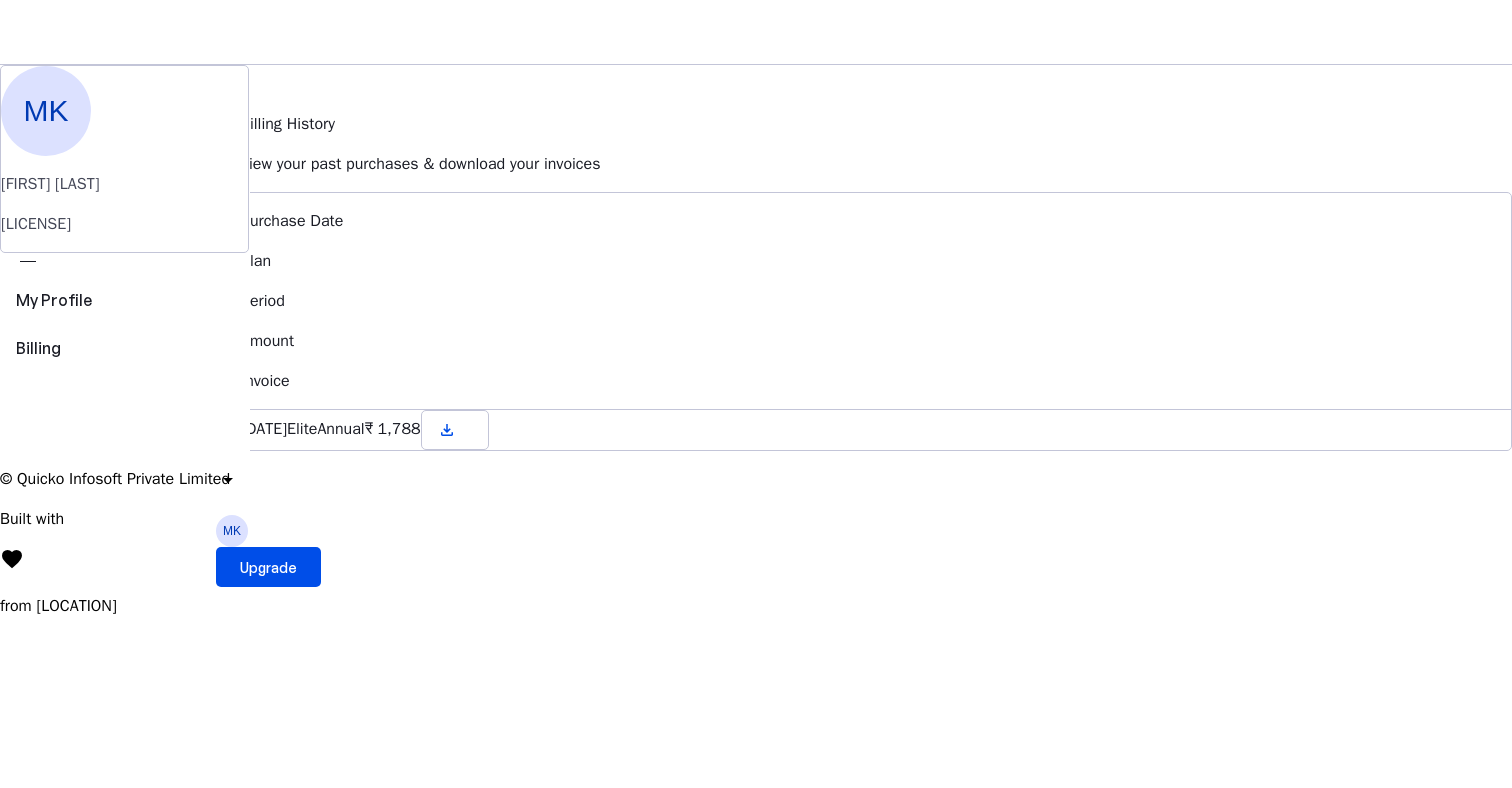 click on "₹ 1,788" at bounding box center [393, 429] 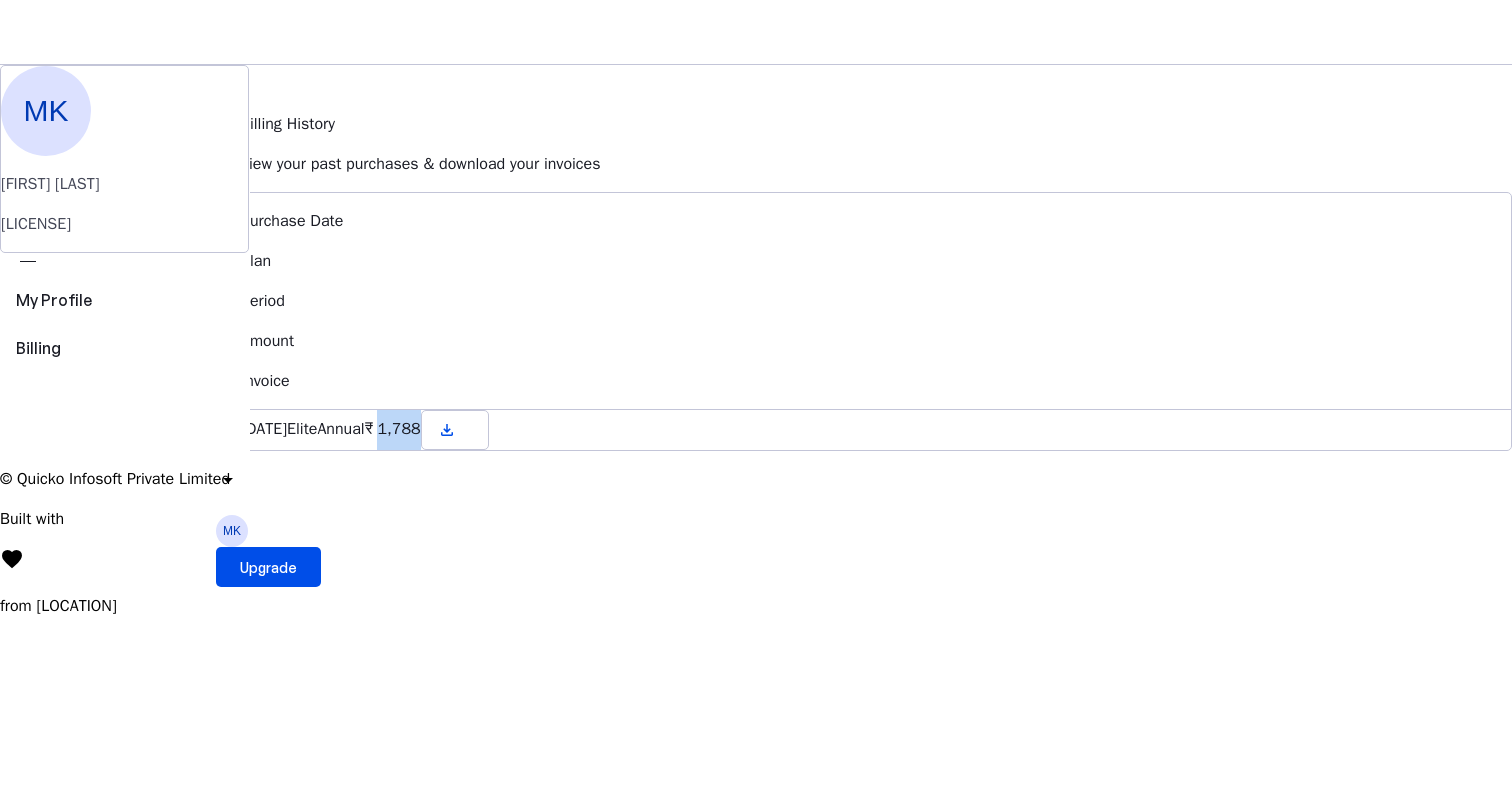 click at bounding box center (350, 32) 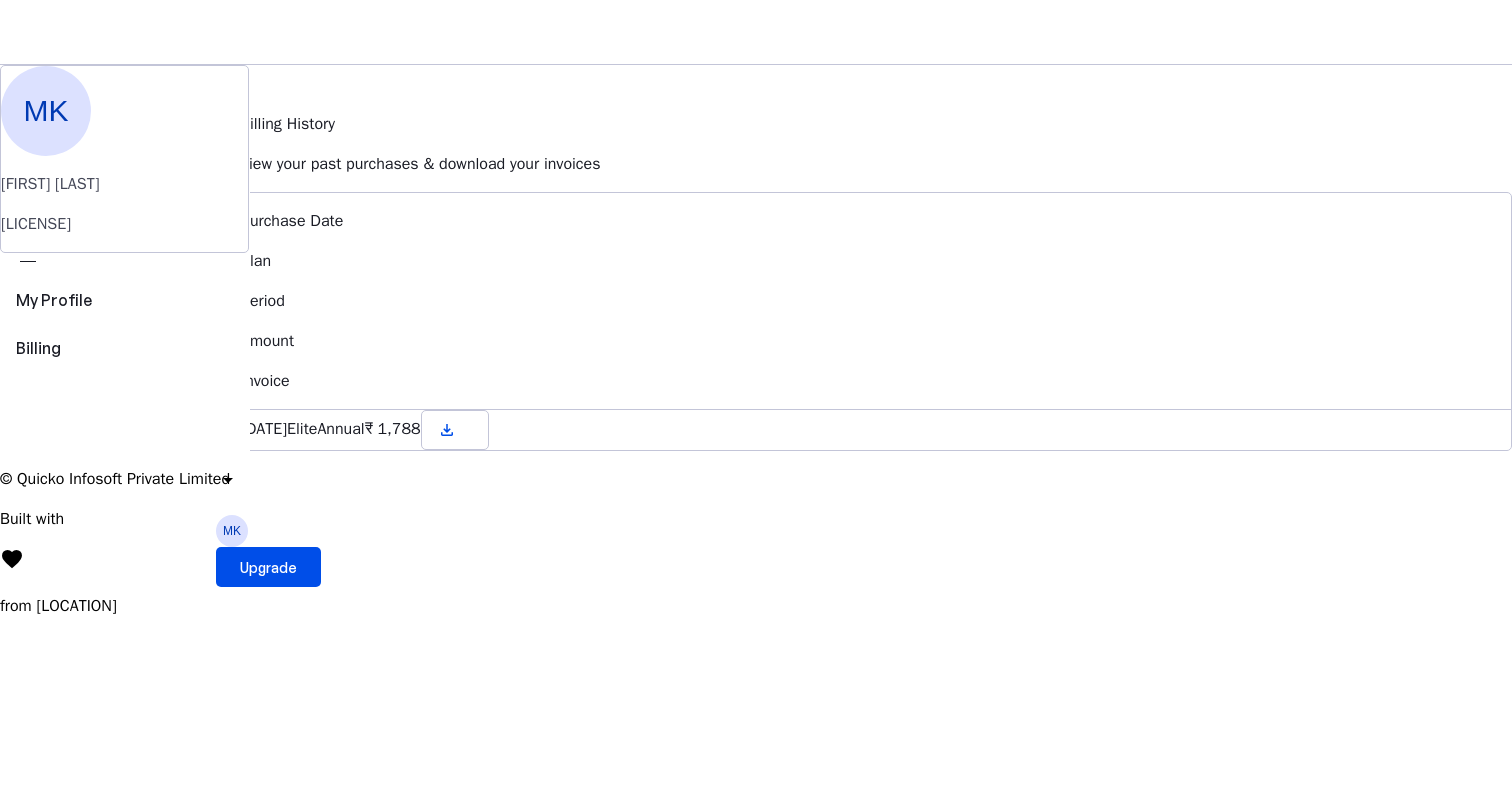 click on "More" at bounding box center (756, 440) 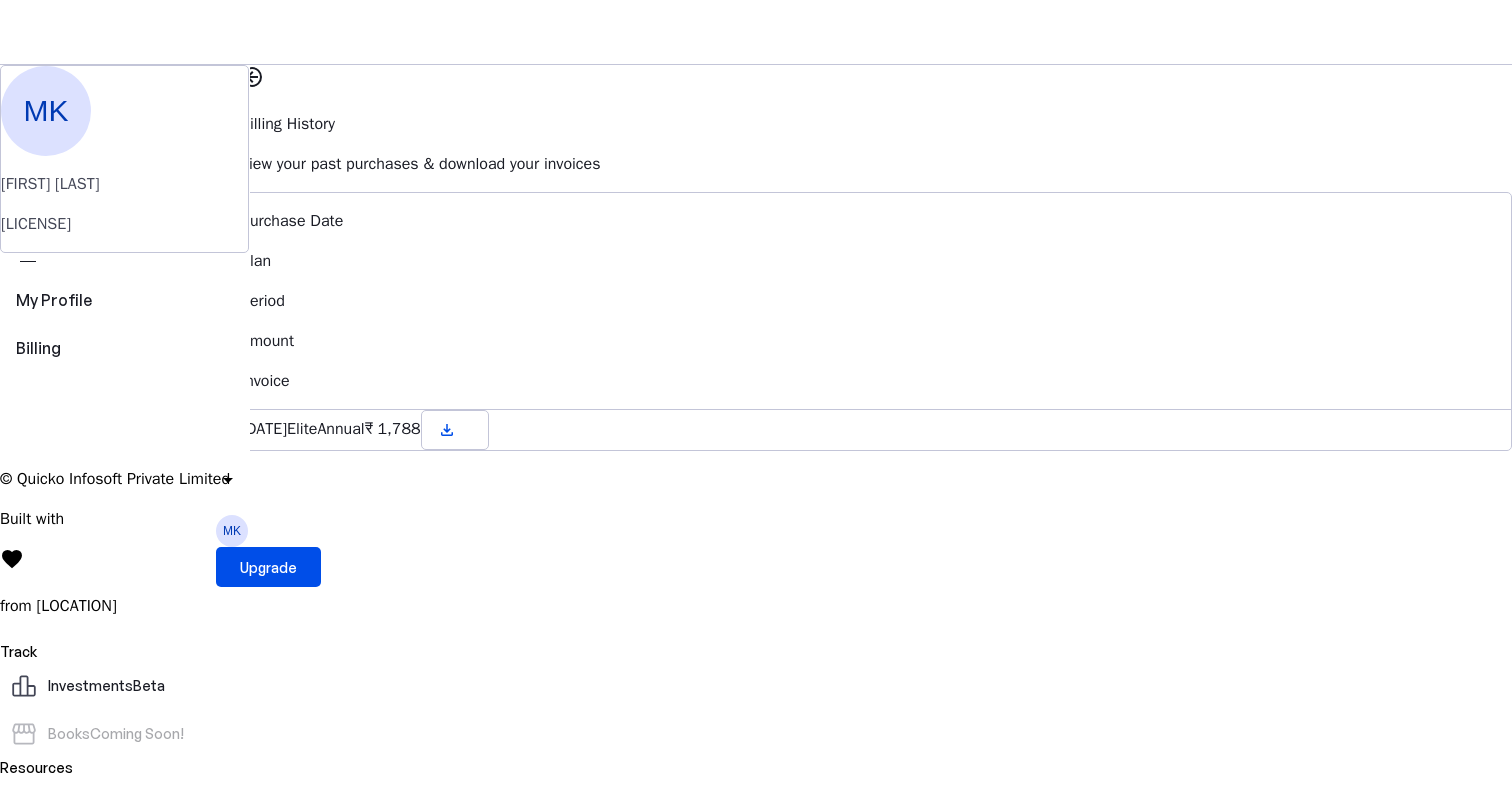 click at bounding box center [756, 634] 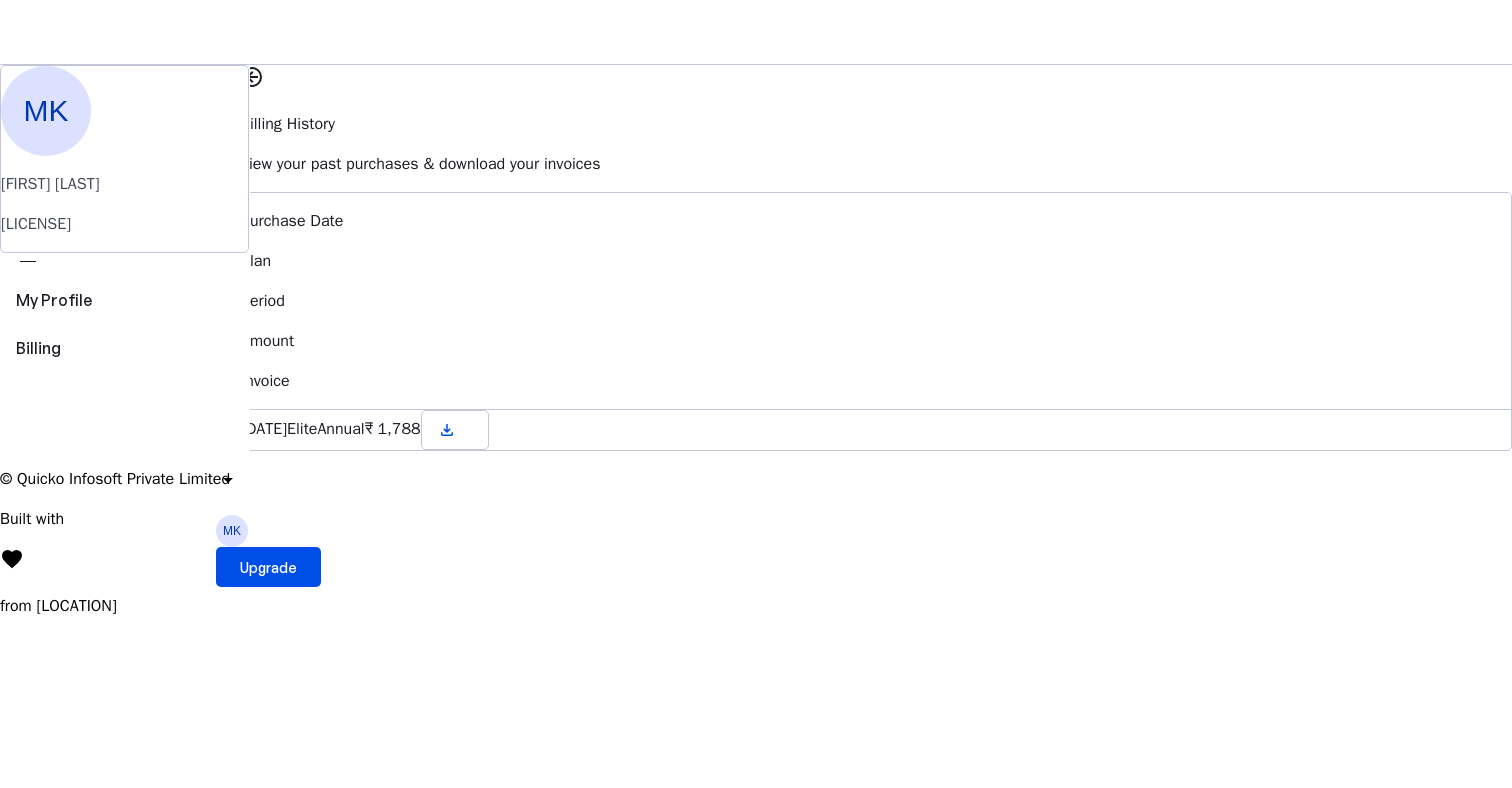 click on "AY 2025-26" at bounding box center [265, 396] 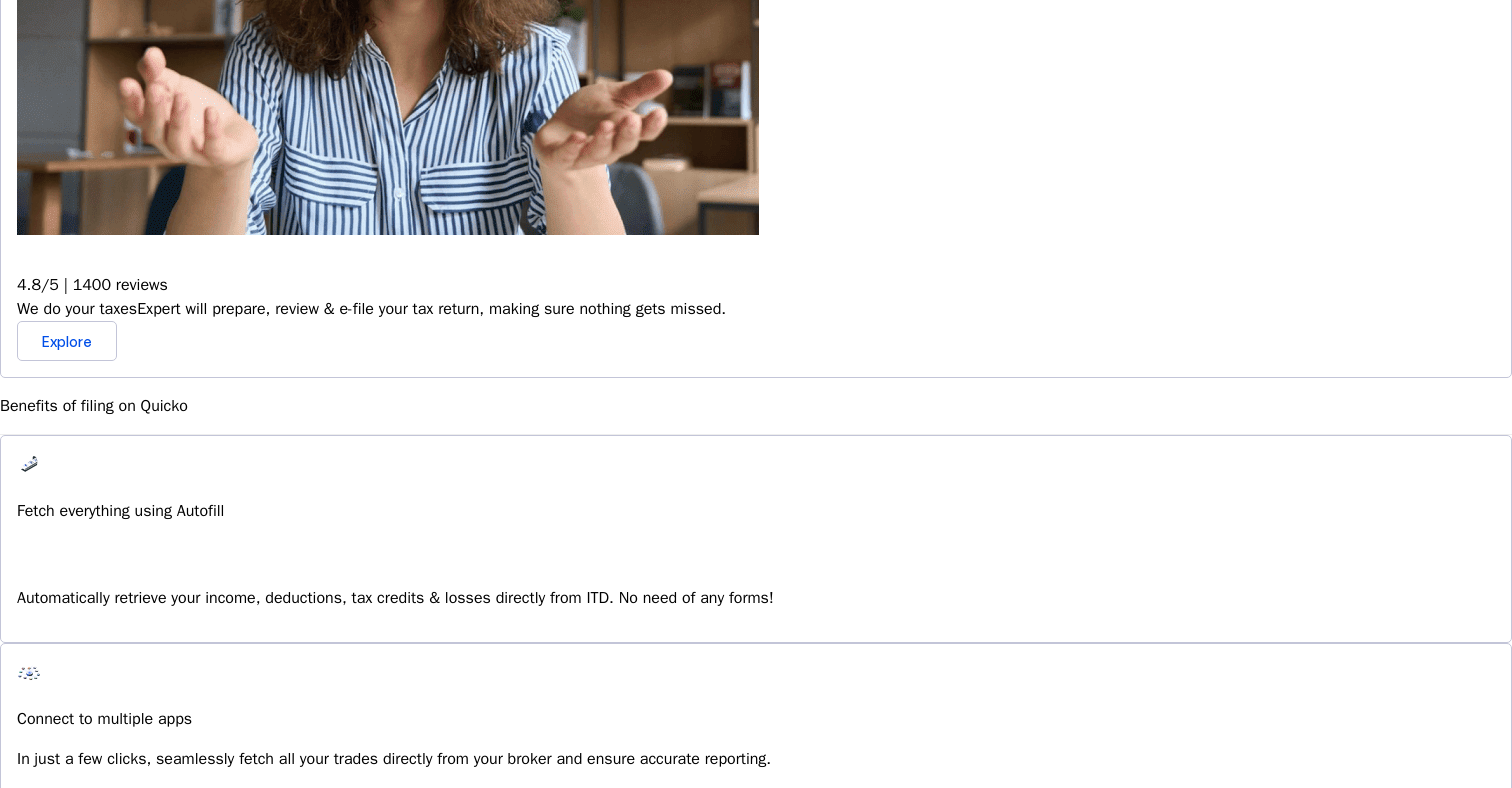 type 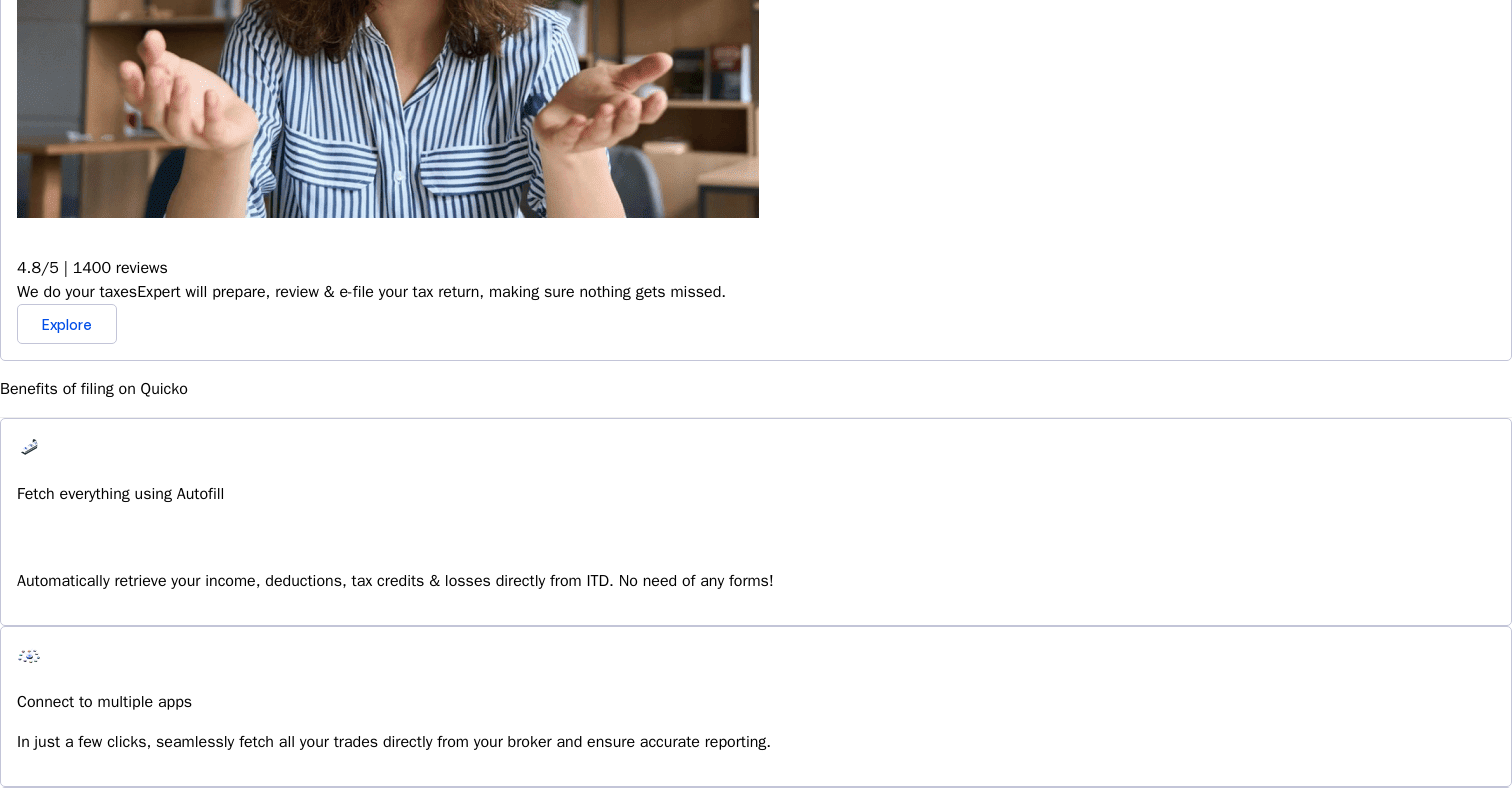 scroll, scrollTop: 1029, scrollLeft: 0, axis: vertical 